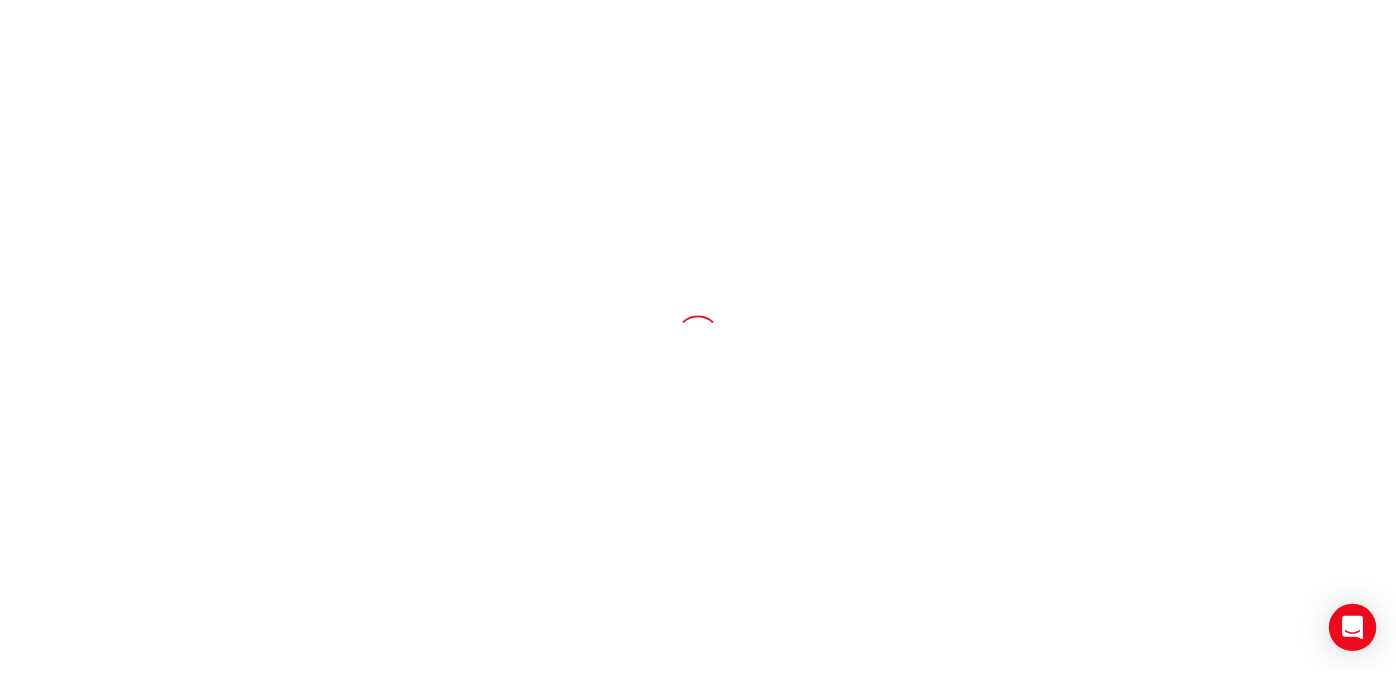 scroll, scrollTop: 0, scrollLeft: 0, axis: both 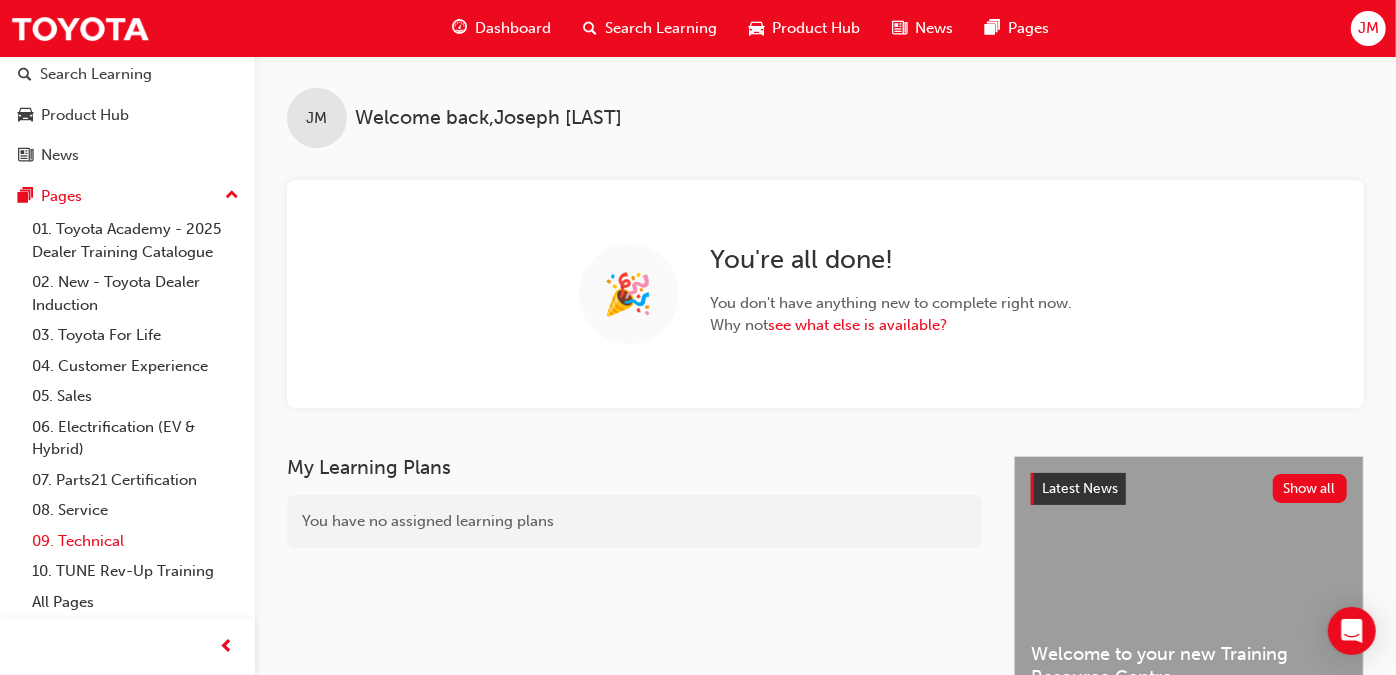 click on "09. Technical" at bounding box center [135, 541] 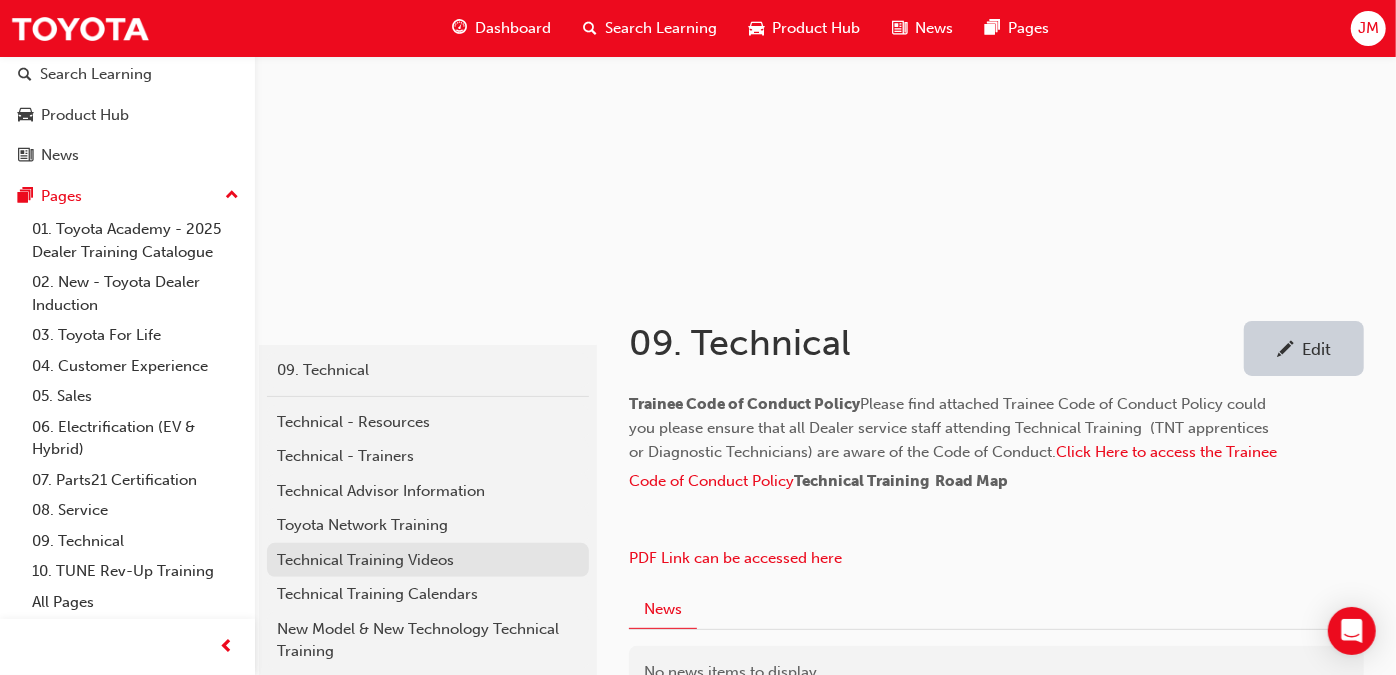 scroll, scrollTop: 22, scrollLeft: 0, axis: vertical 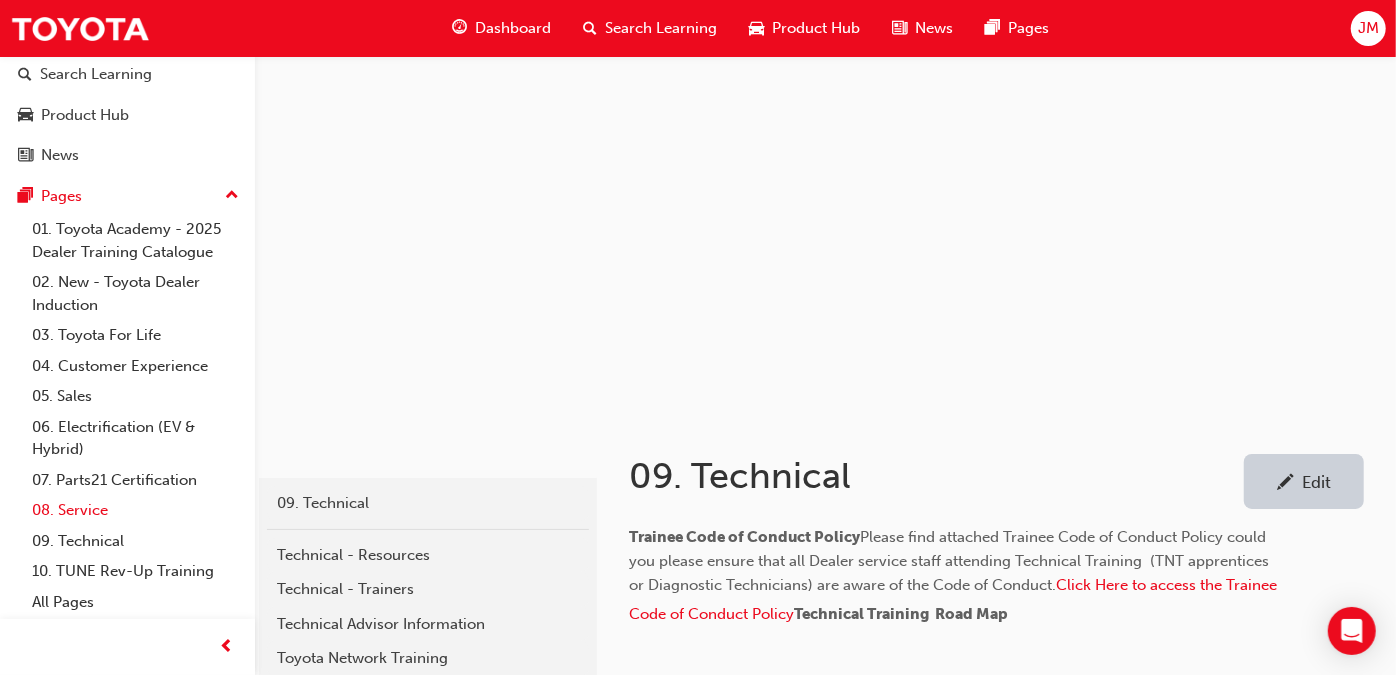 click on "08. Service" at bounding box center [135, 510] 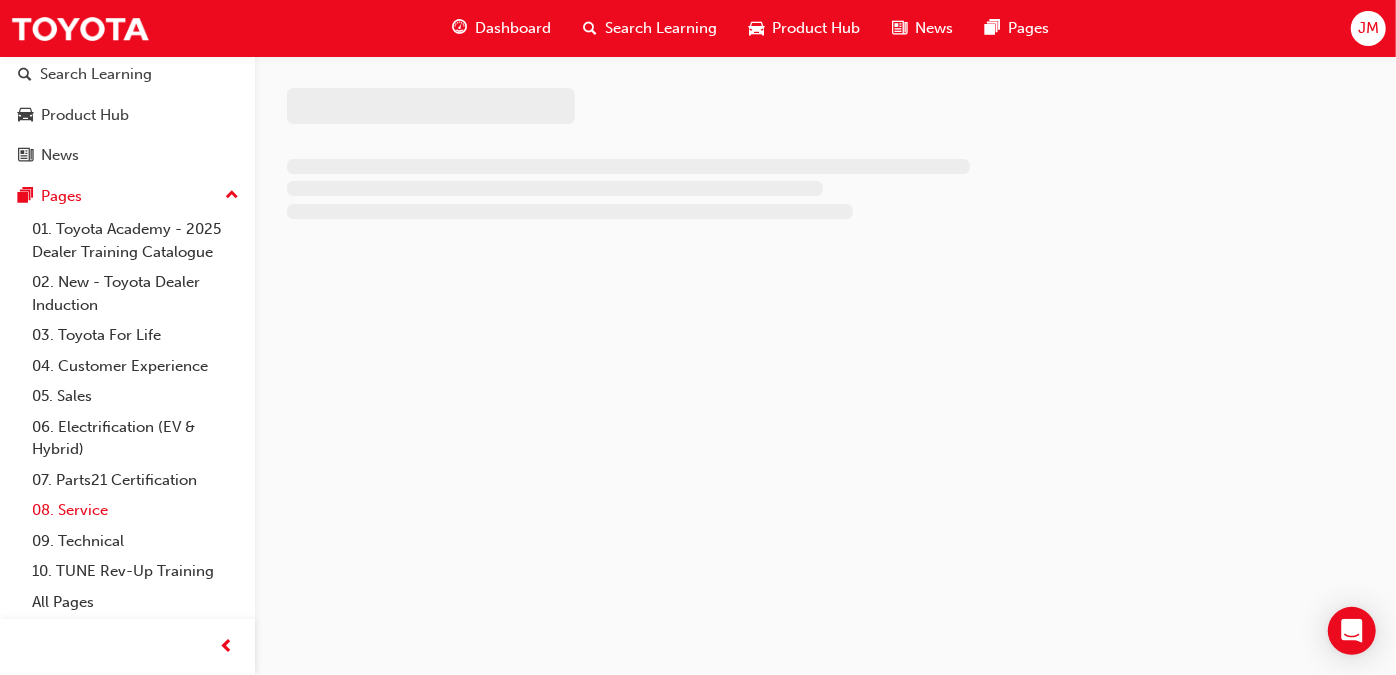 scroll, scrollTop: 0, scrollLeft: 0, axis: both 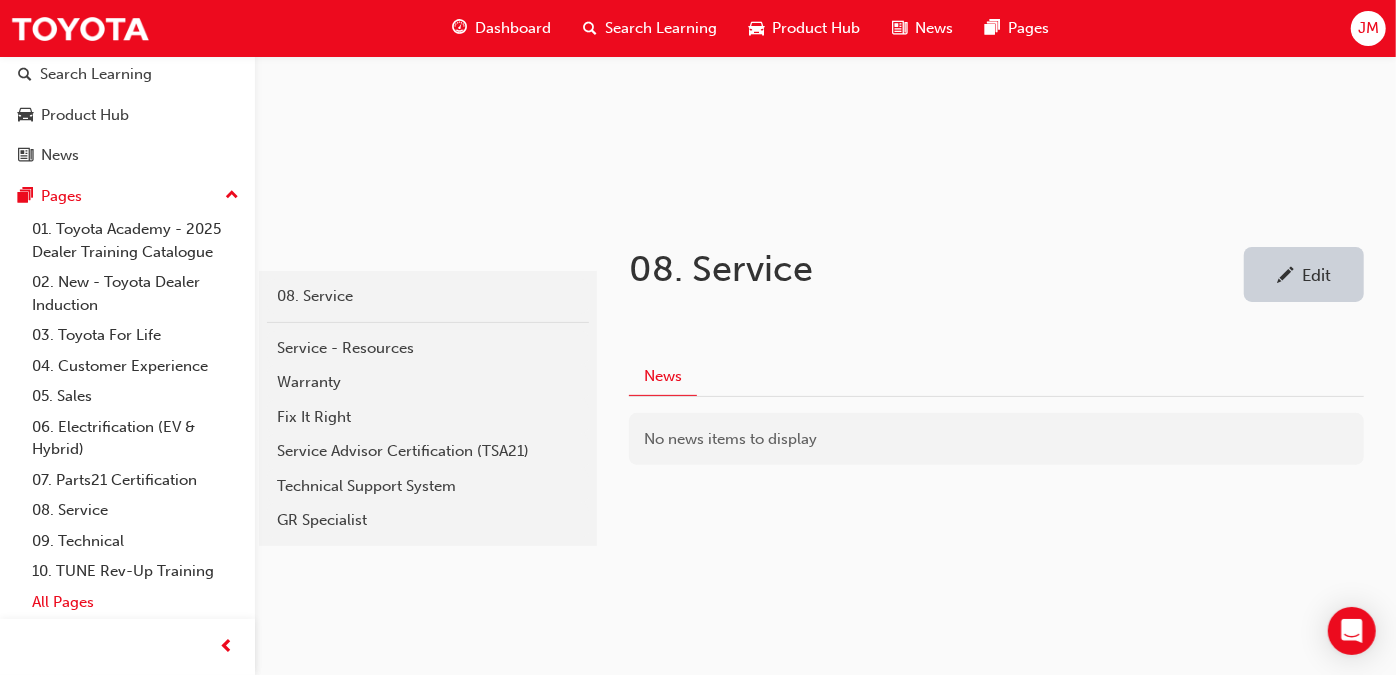 click on "All Pages" at bounding box center [135, 602] 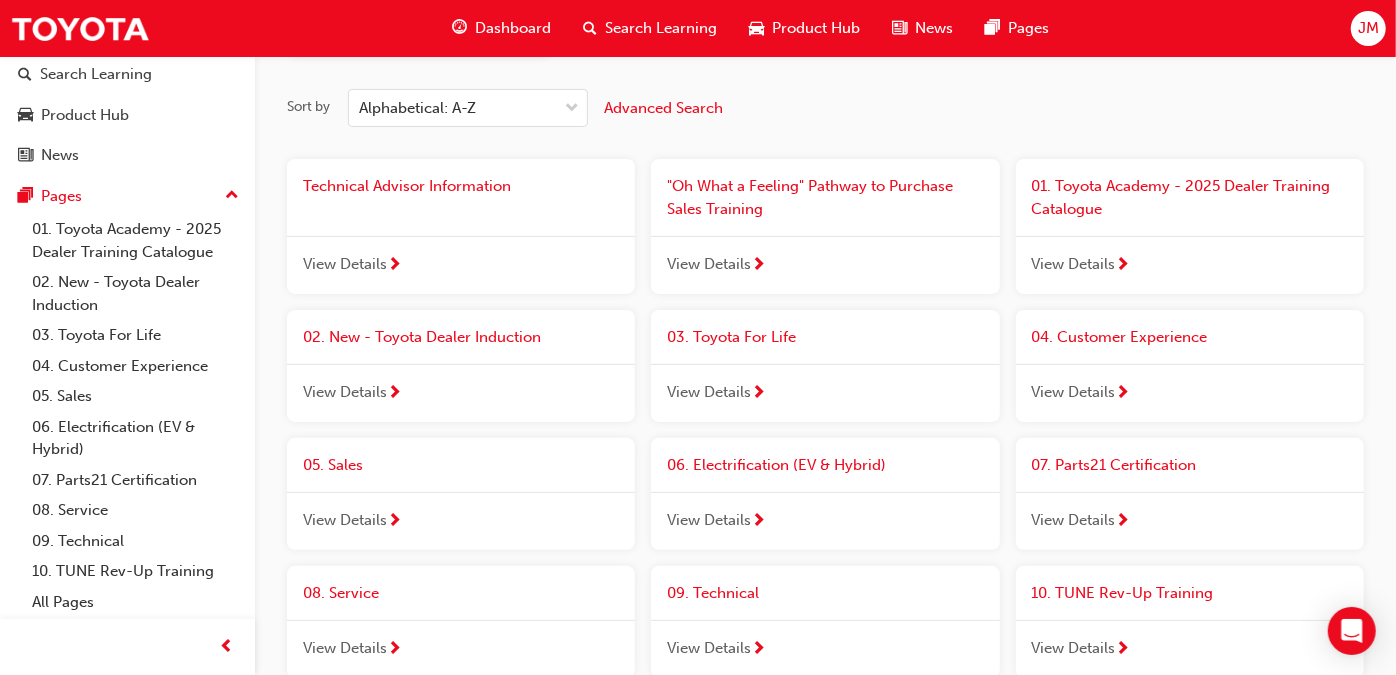 scroll, scrollTop: 0, scrollLeft: 0, axis: both 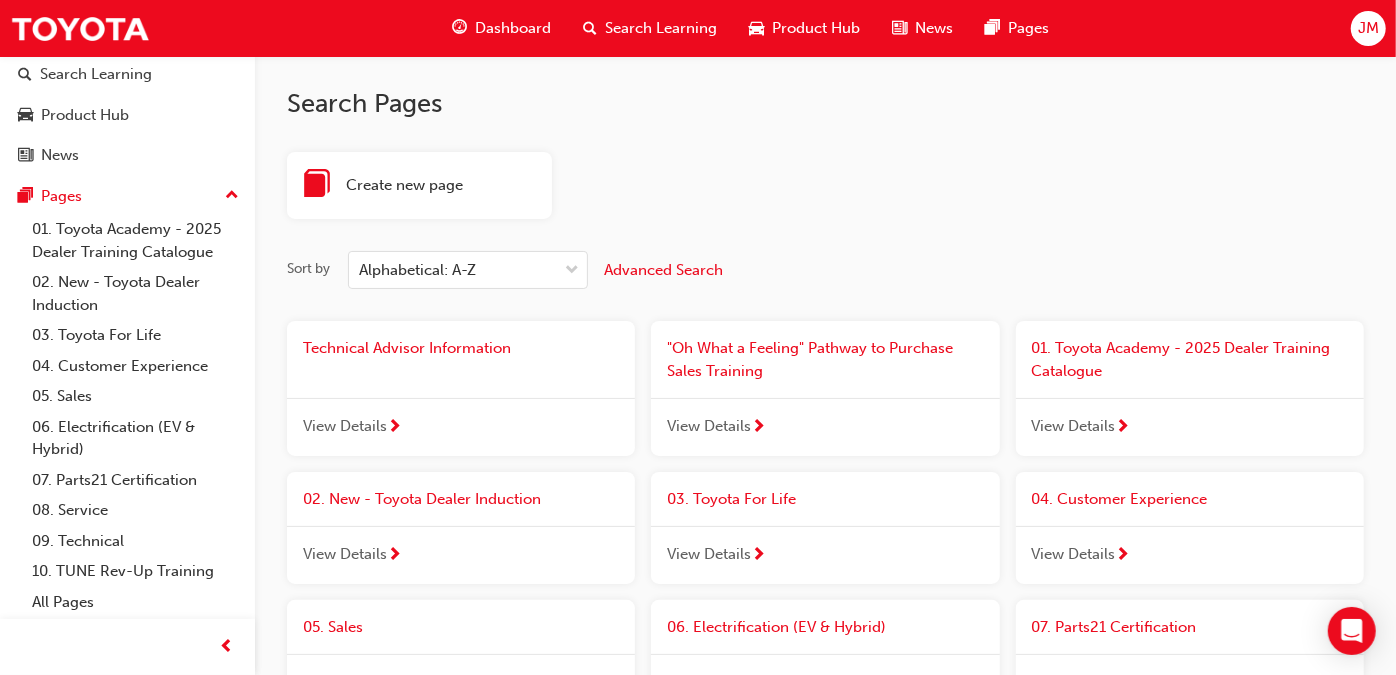 click on "Technical Advisor Information" at bounding box center (407, 348) 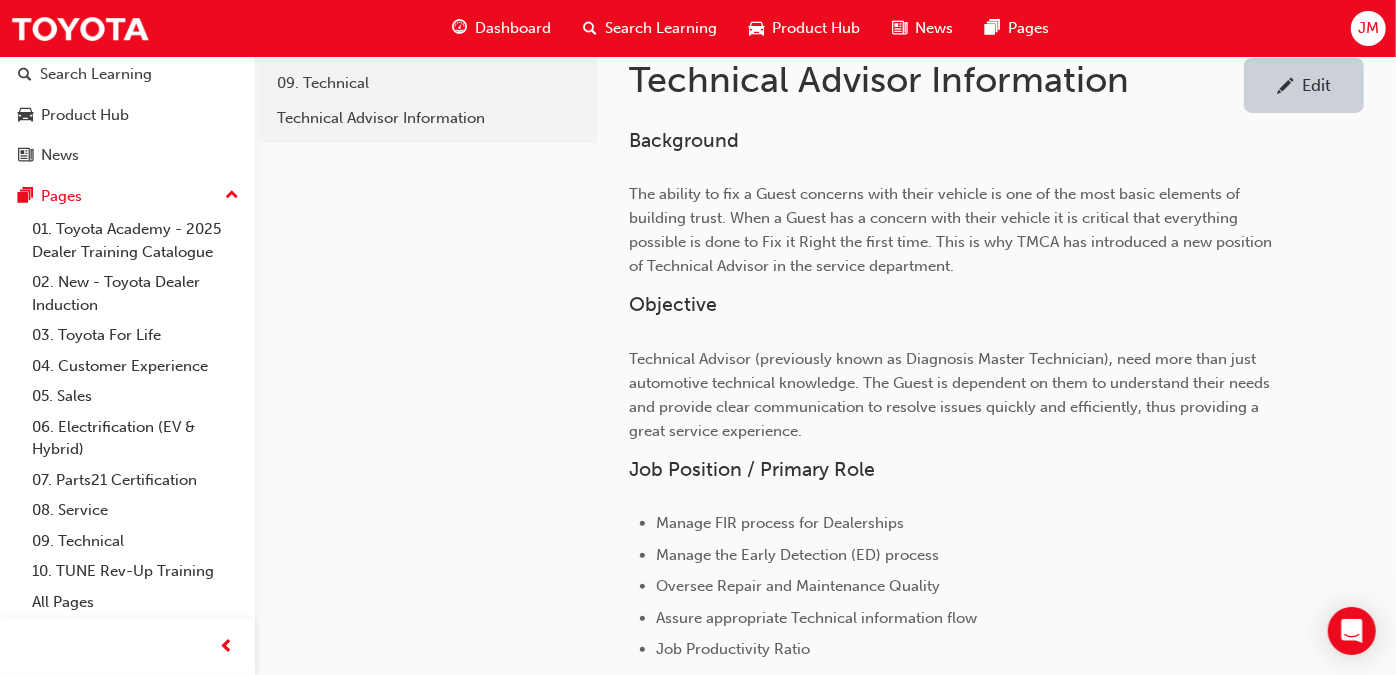 scroll, scrollTop: 444, scrollLeft: 0, axis: vertical 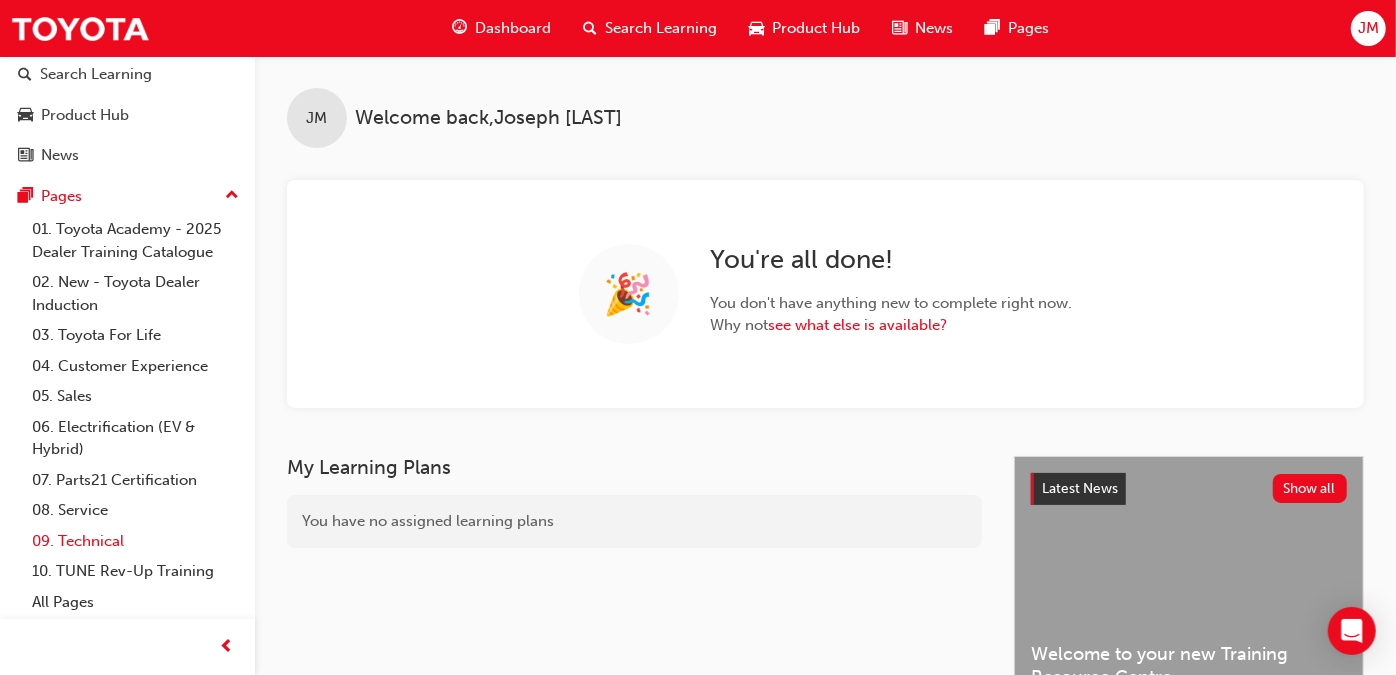click on "09. Technical" at bounding box center (135, 541) 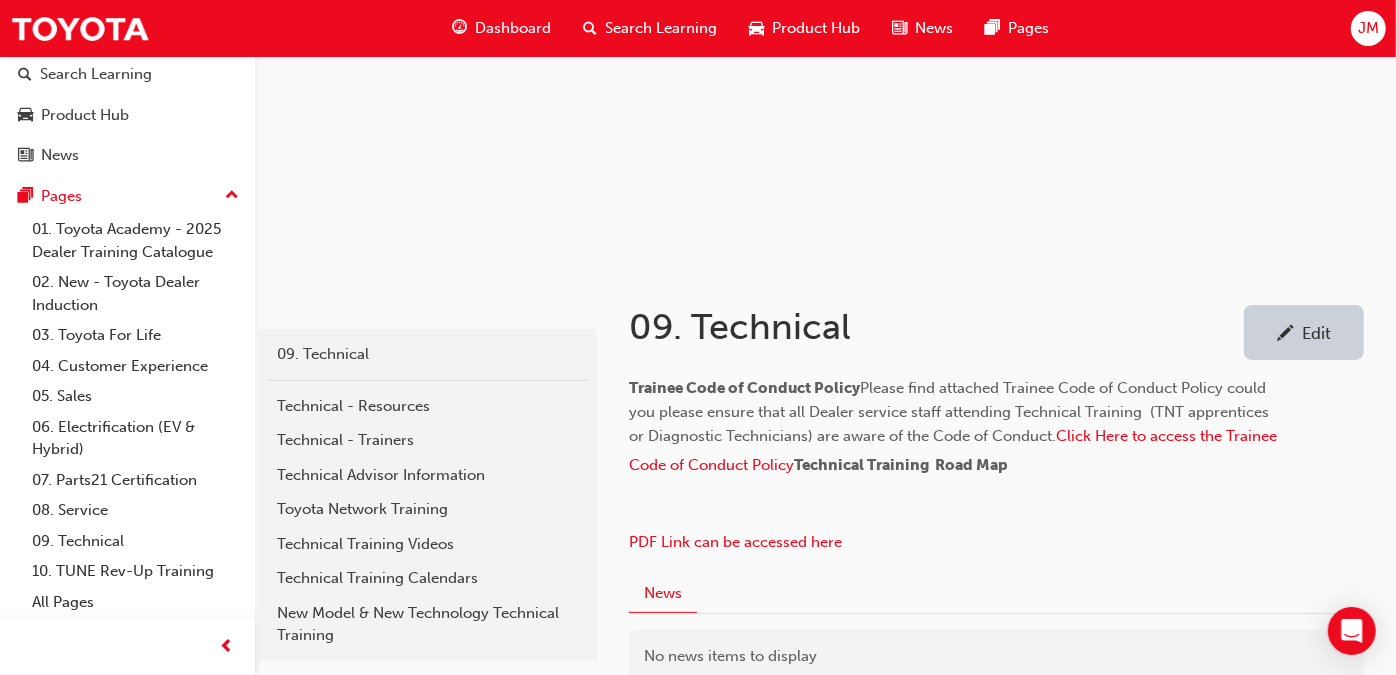 scroll, scrollTop: 222, scrollLeft: 0, axis: vertical 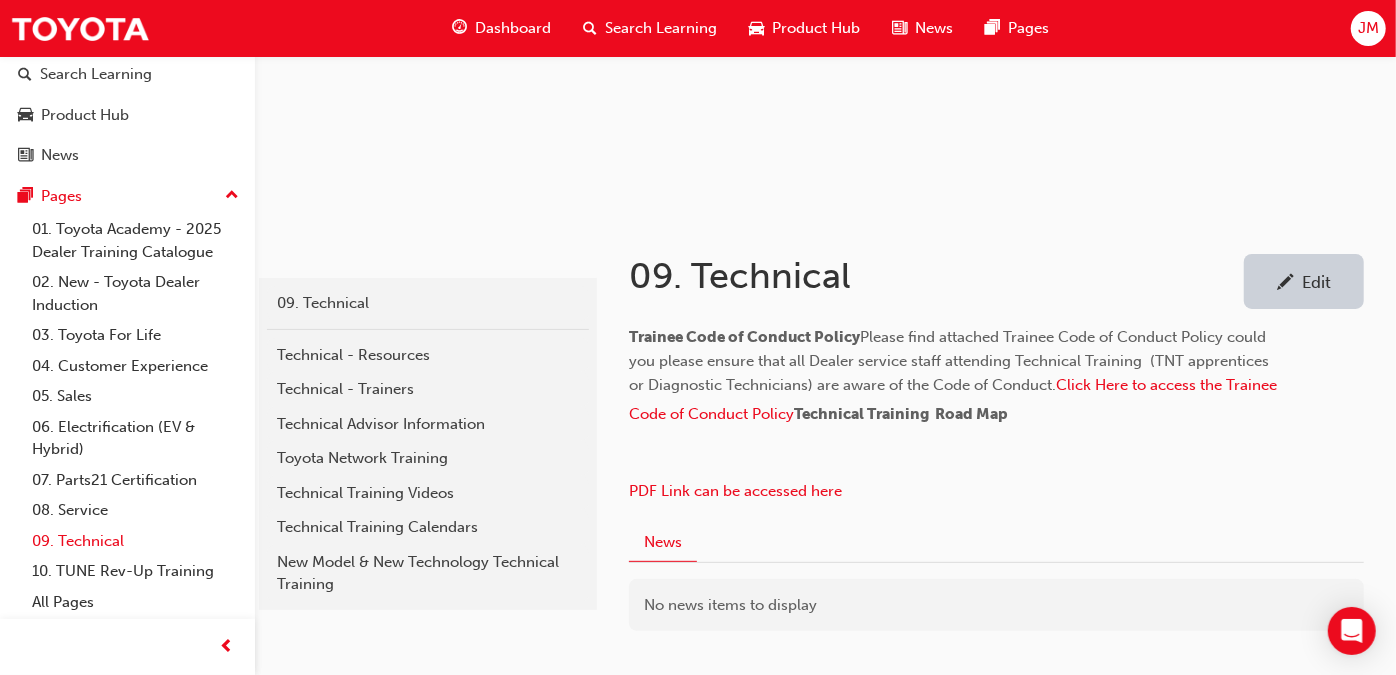 click on "09. Technical" at bounding box center [135, 541] 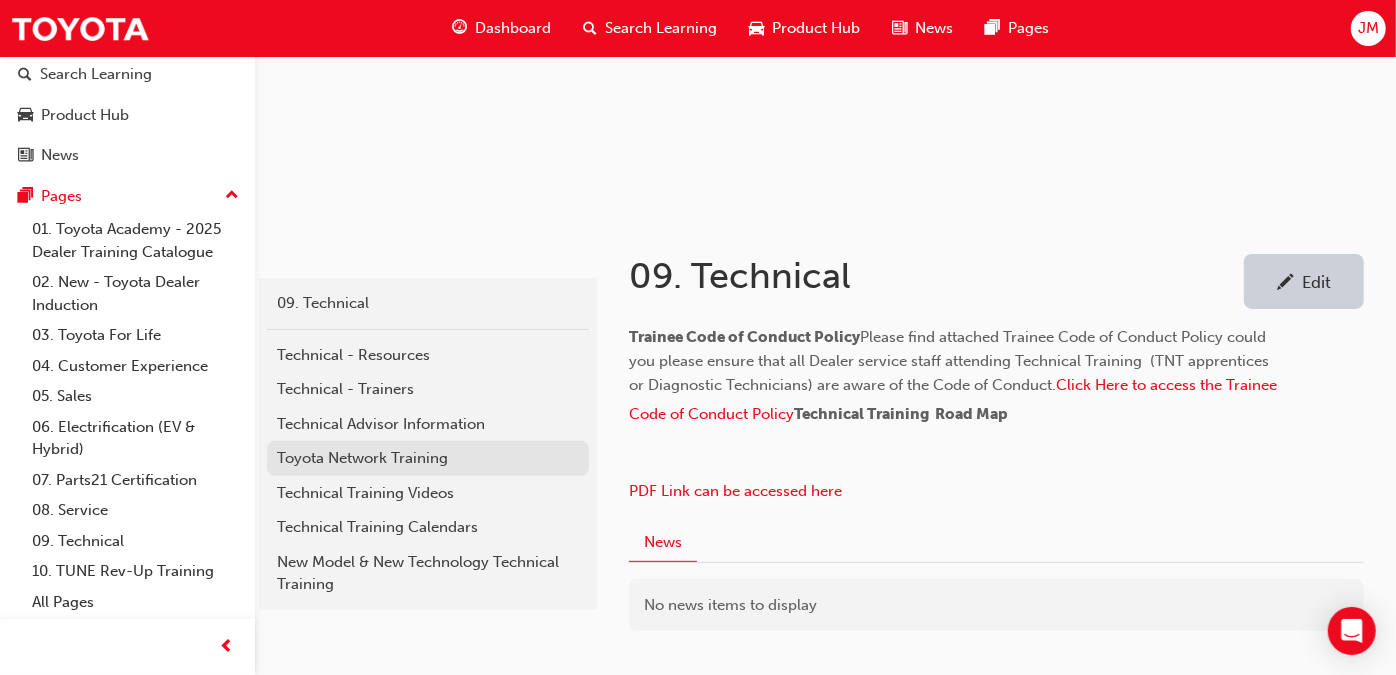 click on "Toyota Network Training" at bounding box center [428, 458] 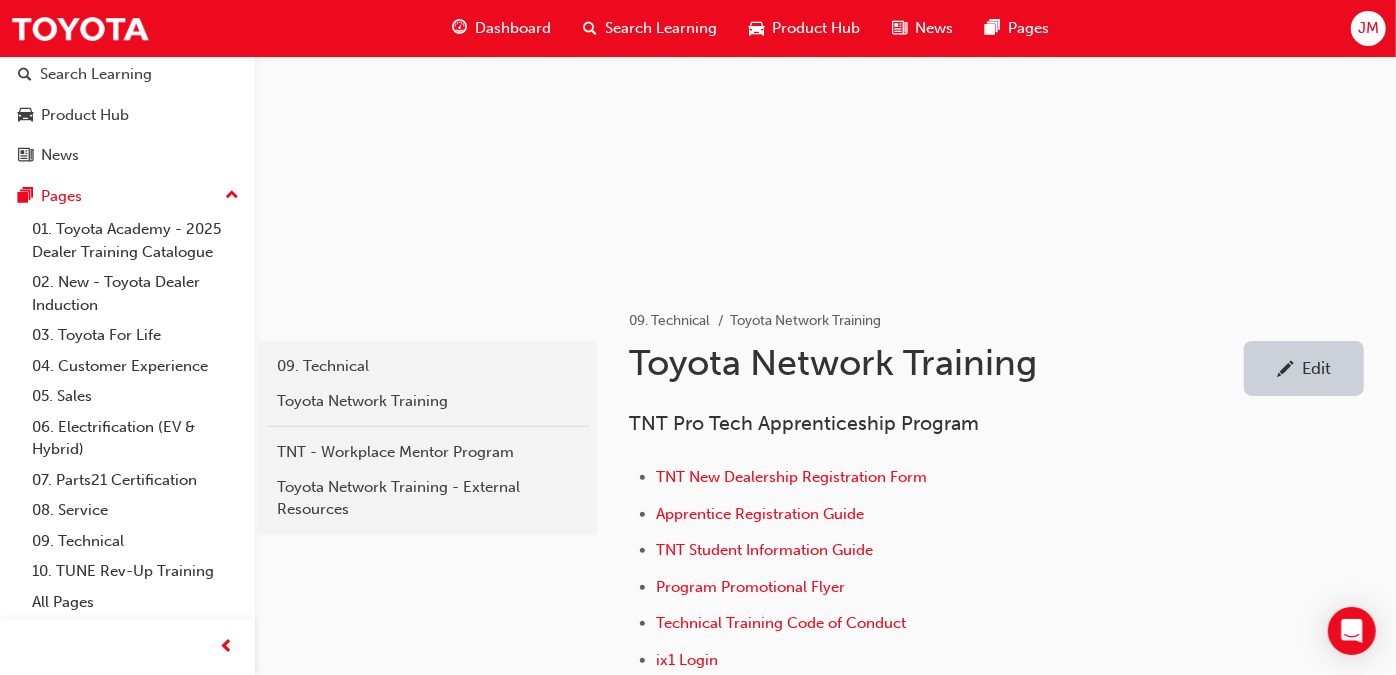 scroll, scrollTop: 333, scrollLeft: 0, axis: vertical 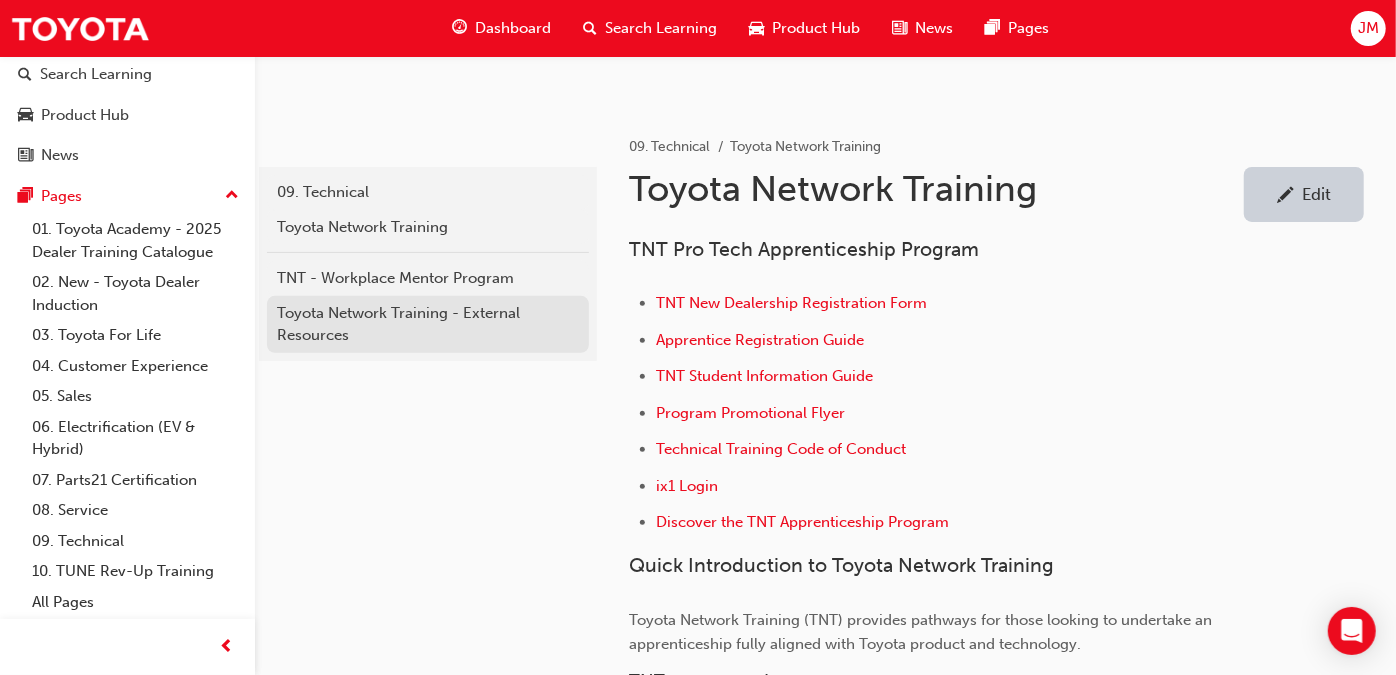 click on "Toyota Network Training - External Resources" at bounding box center [428, 324] 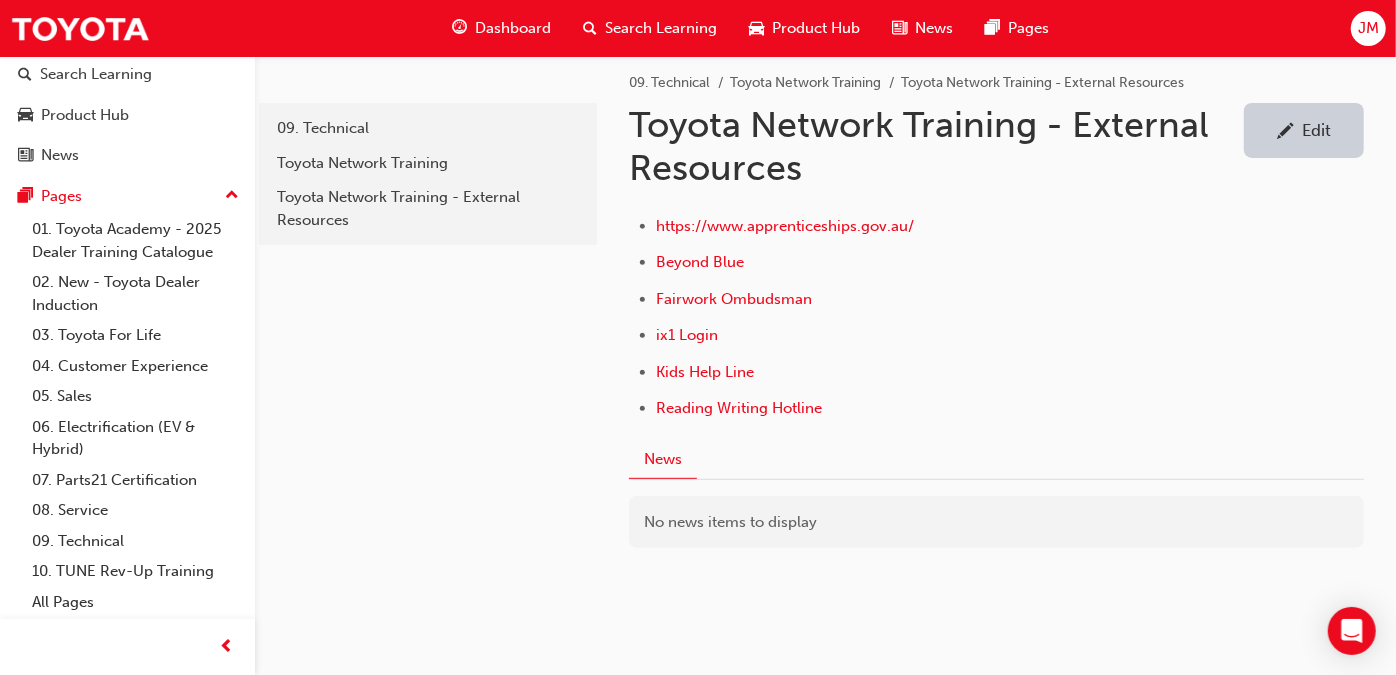 scroll, scrollTop: 444, scrollLeft: 0, axis: vertical 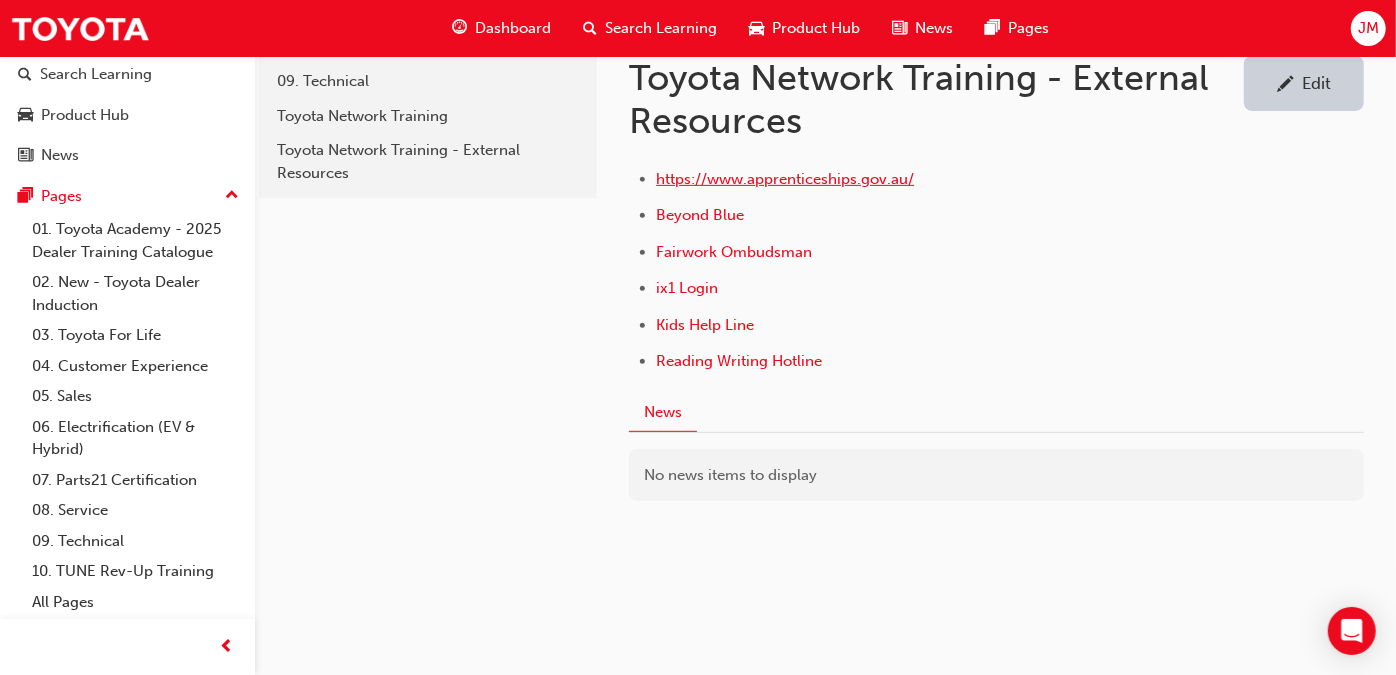 click on "https://www.apprenticeships.gov.au/" at bounding box center [785, 179] 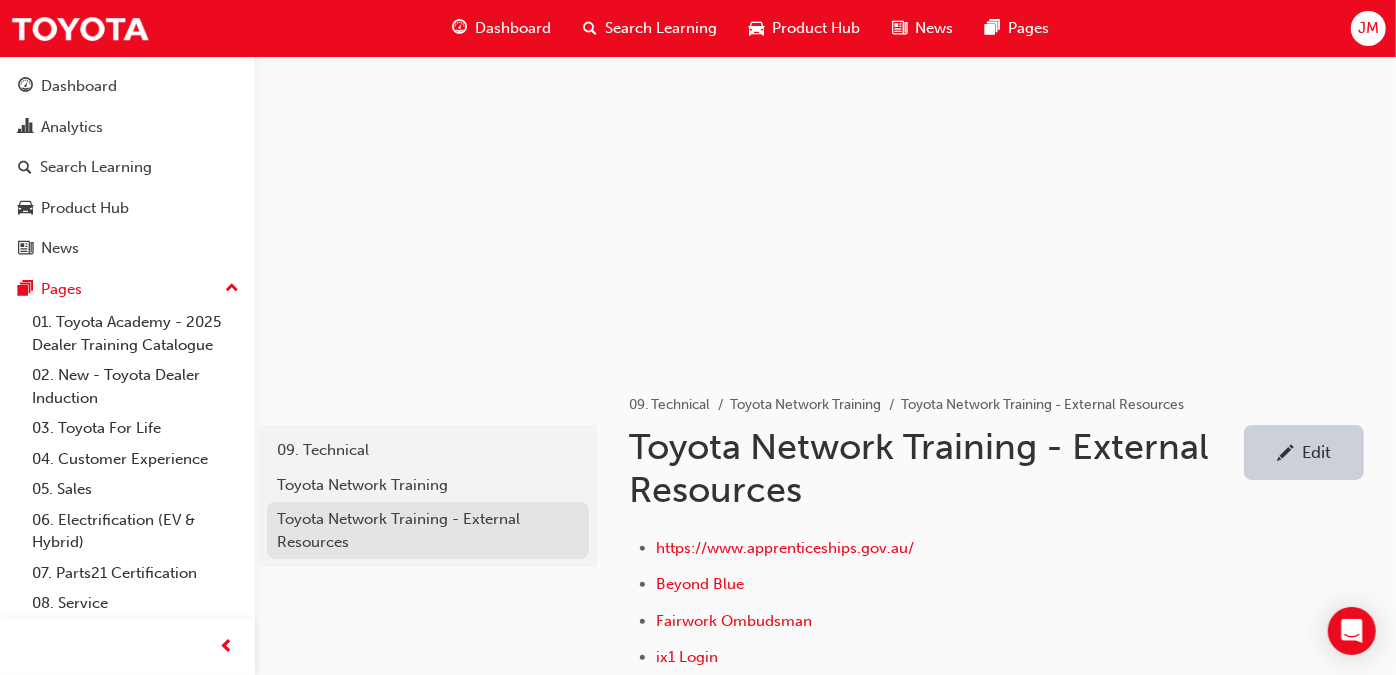 scroll, scrollTop: 111, scrollLeft: 0, axis: vertical 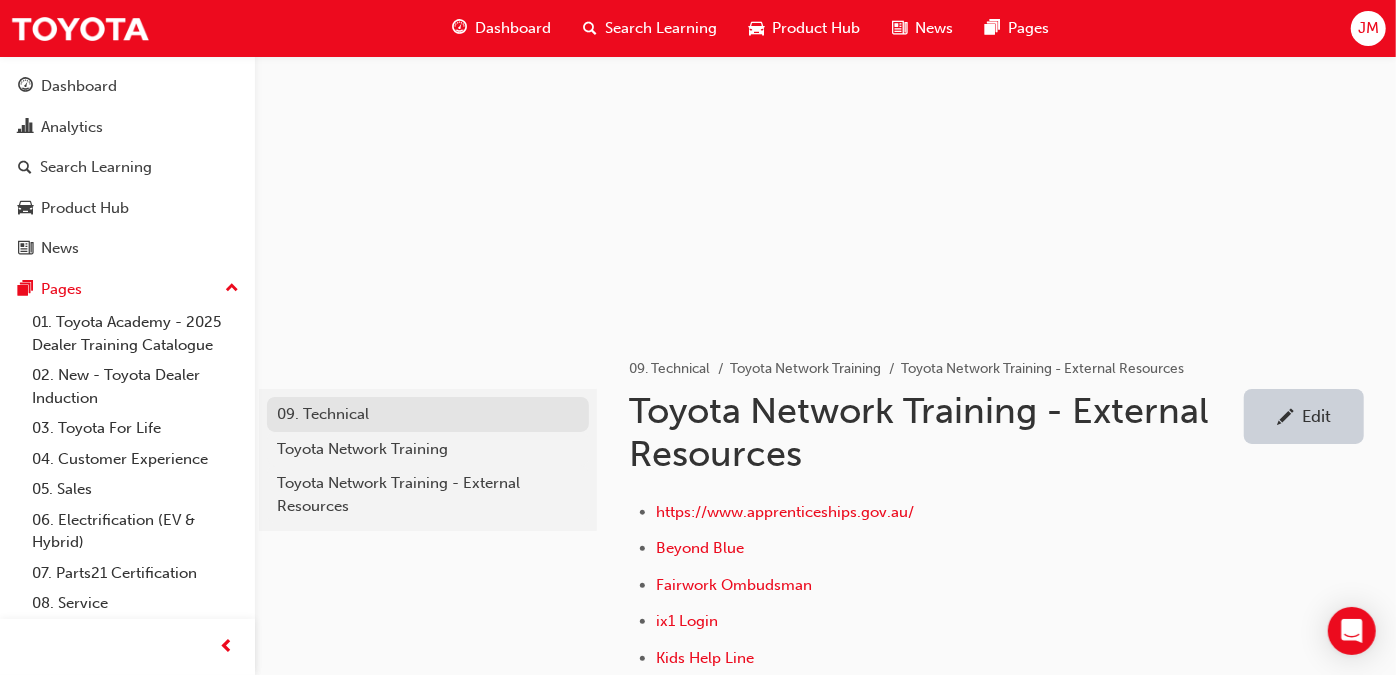 click on "09. Technical" at bounding box center [428, 414] 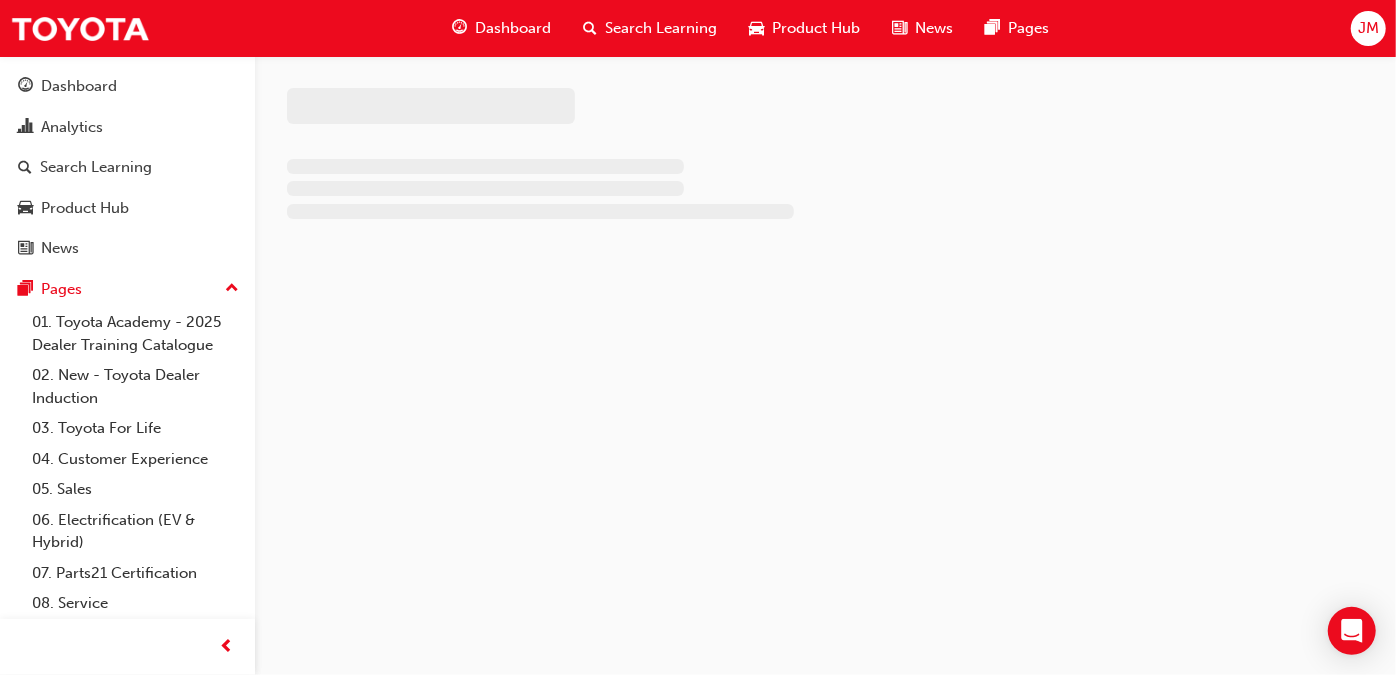scroll, scrollTop: 0, scrollLeft: 0, axis: both 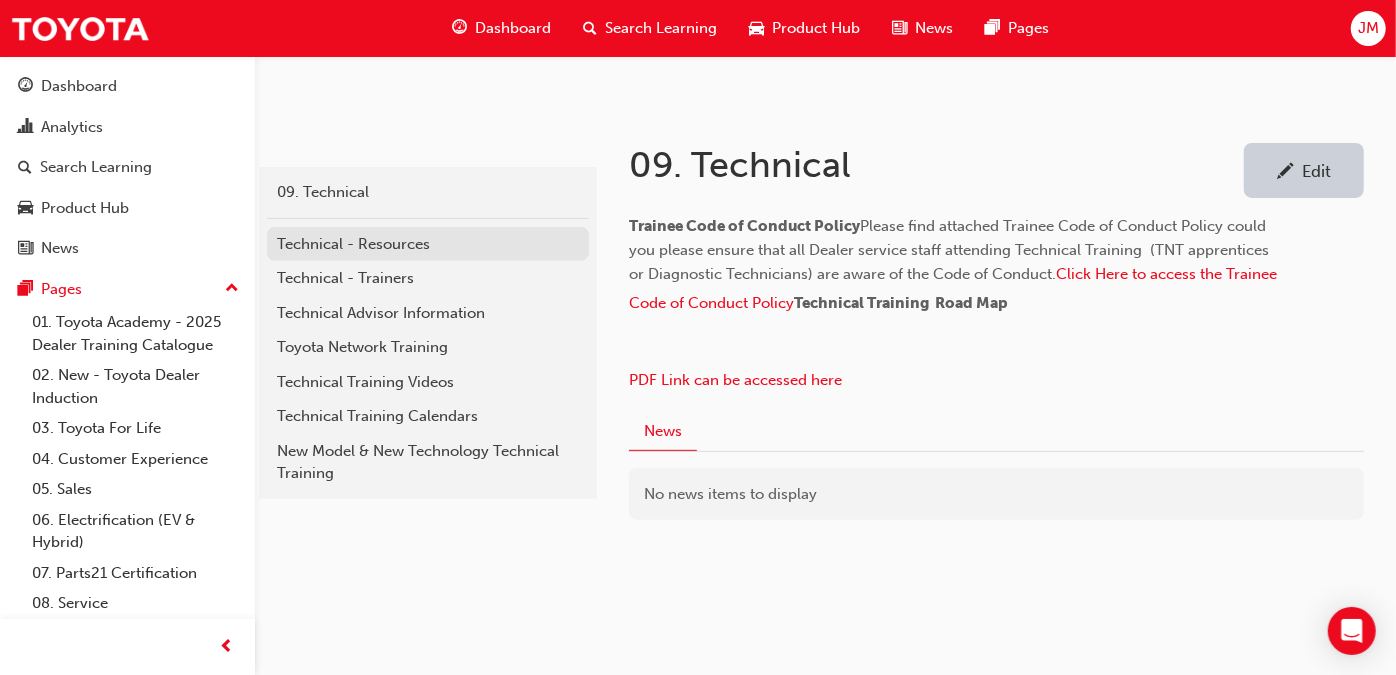 click on "Technical - Resources" at bounding box center [428, 244] 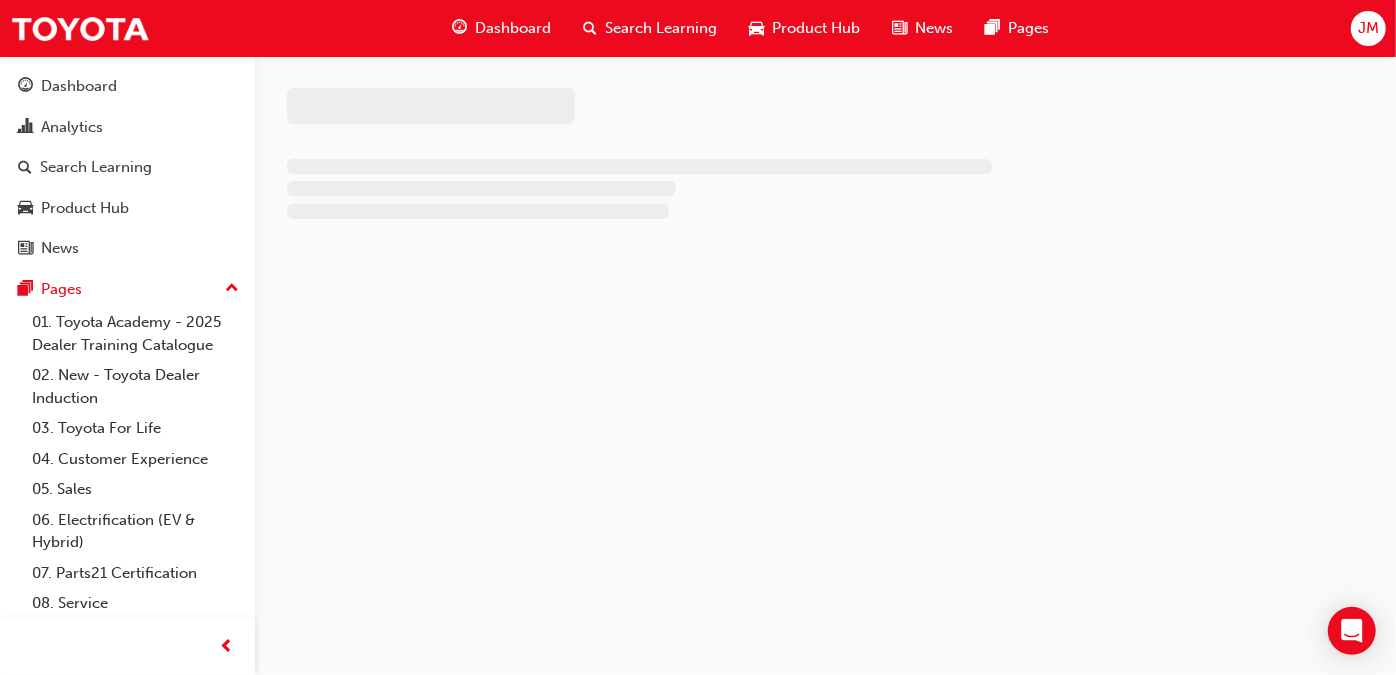 scroll, scrollTop: 0, scrollLeft: 0, axis: both 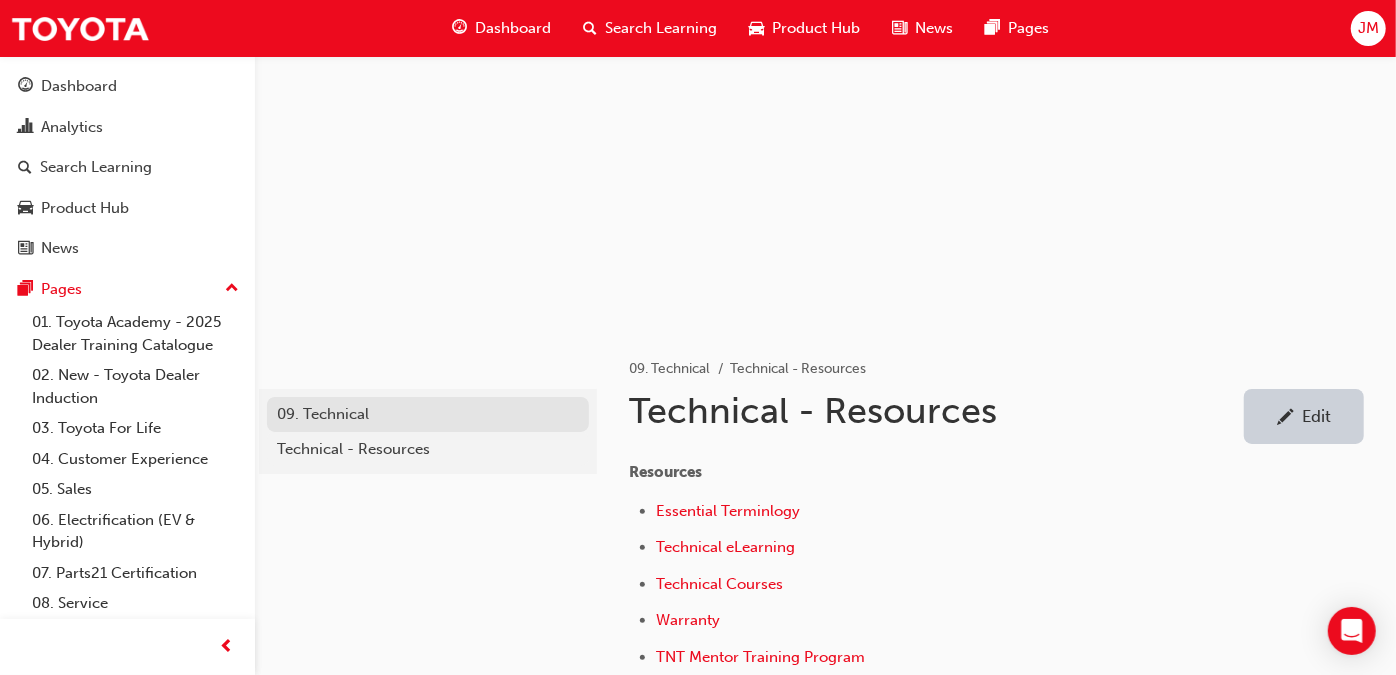 click on "09. Technical" at bounding box center (428, 414) 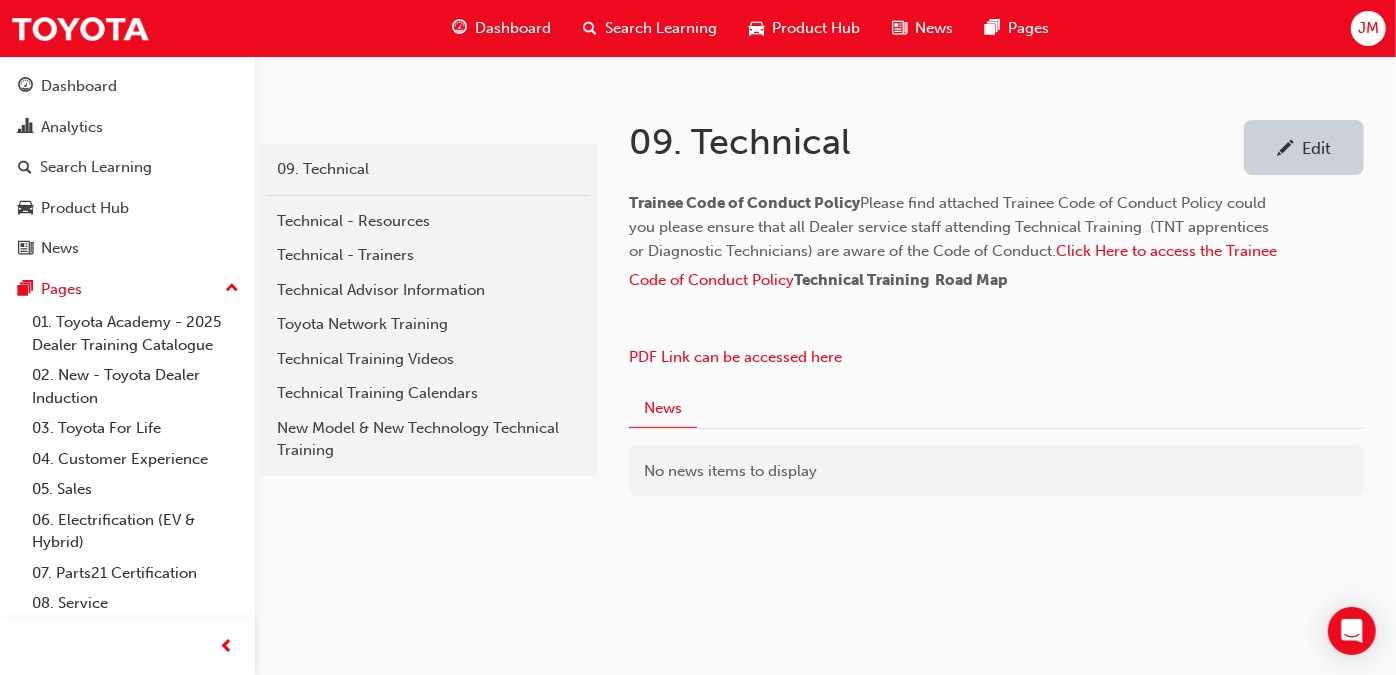 scroll, scrollTop: 444, scrollLeft: 0, axis: vertical 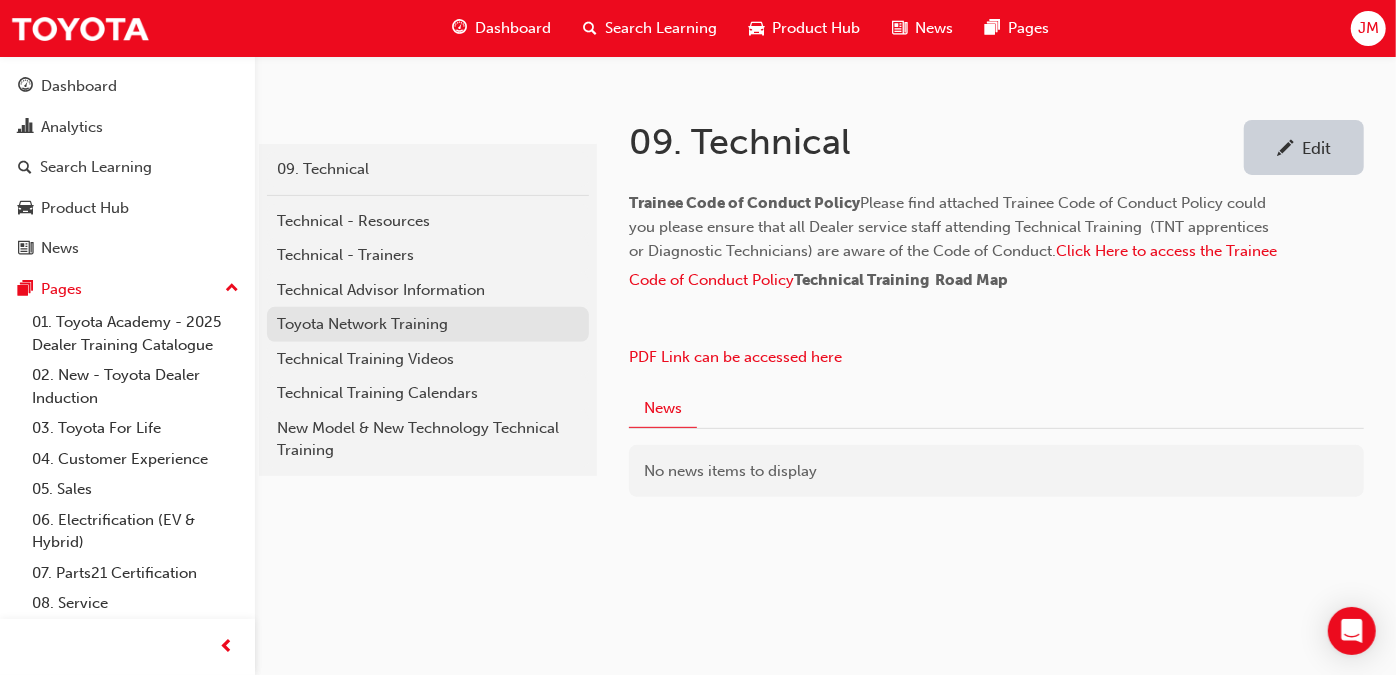 click on "Toyota Network Training" at bounding box center (428, 324) 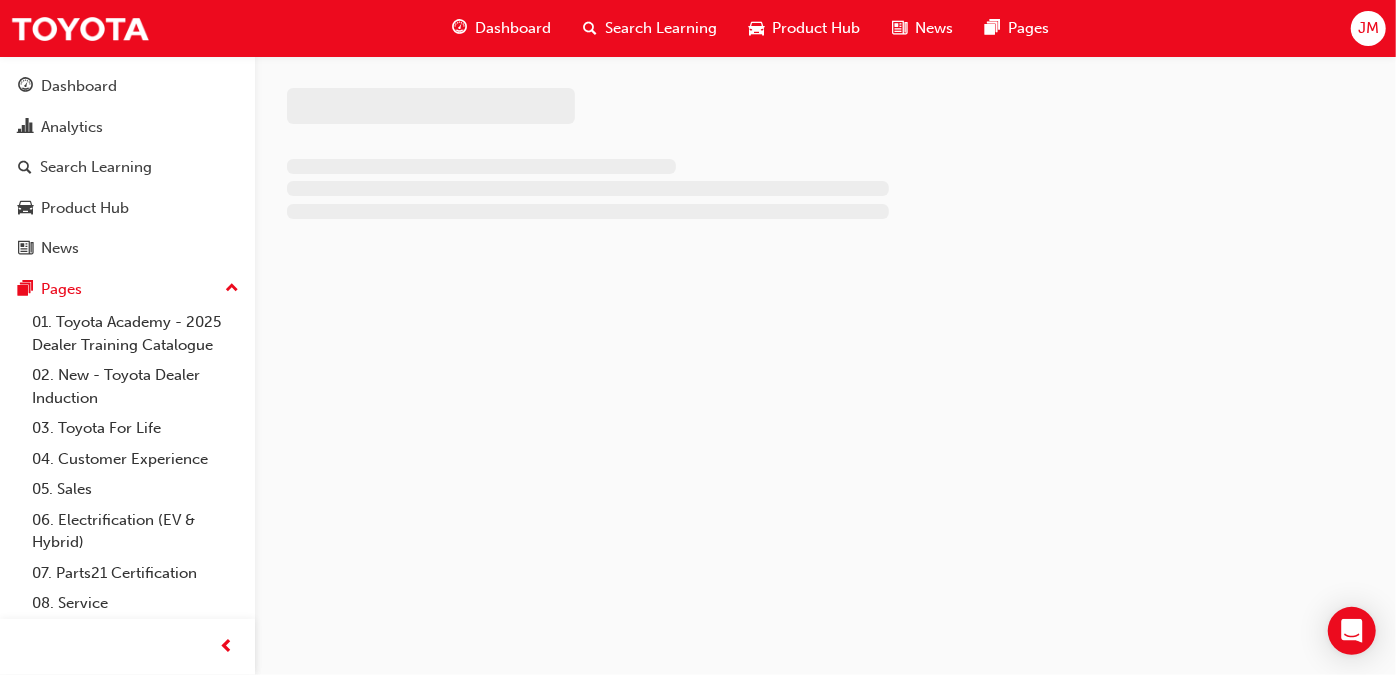 scroll, scrollTop: 0, scrollLeft: 0, axis: both 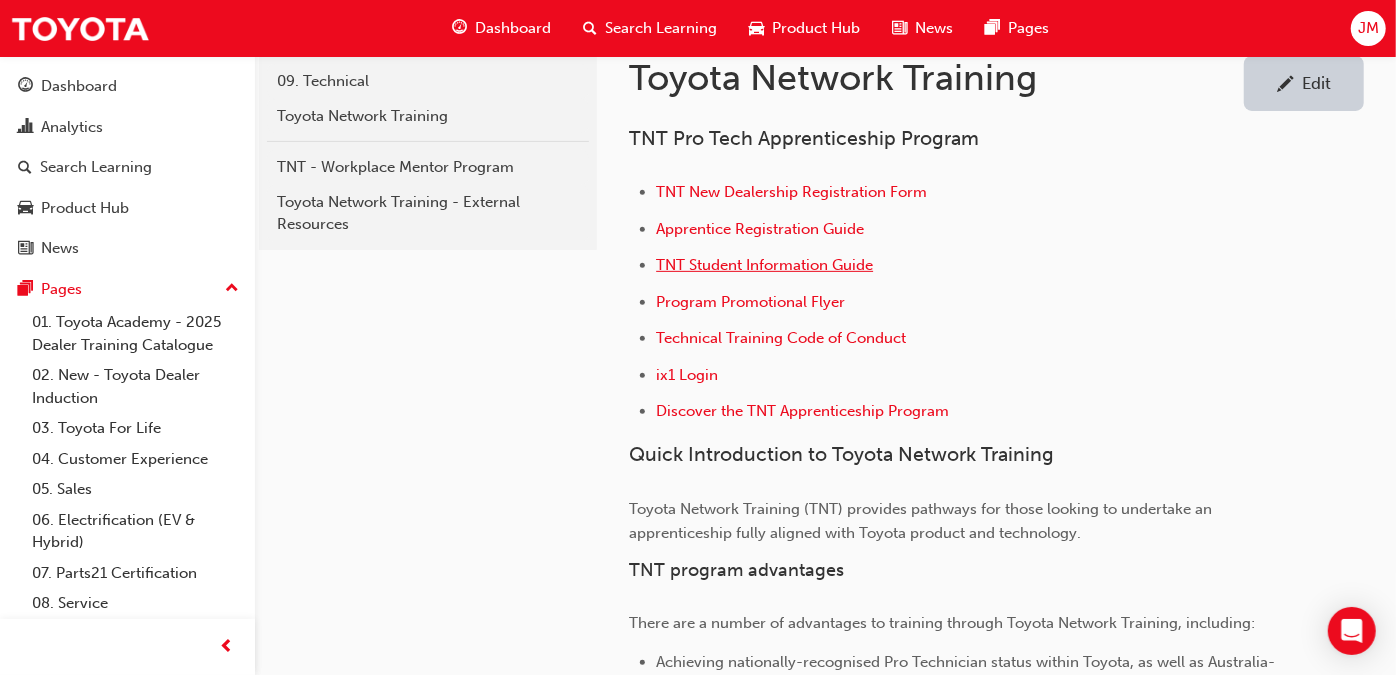 click on "TNT Student Information Guide" at bounding box center (764, 265) 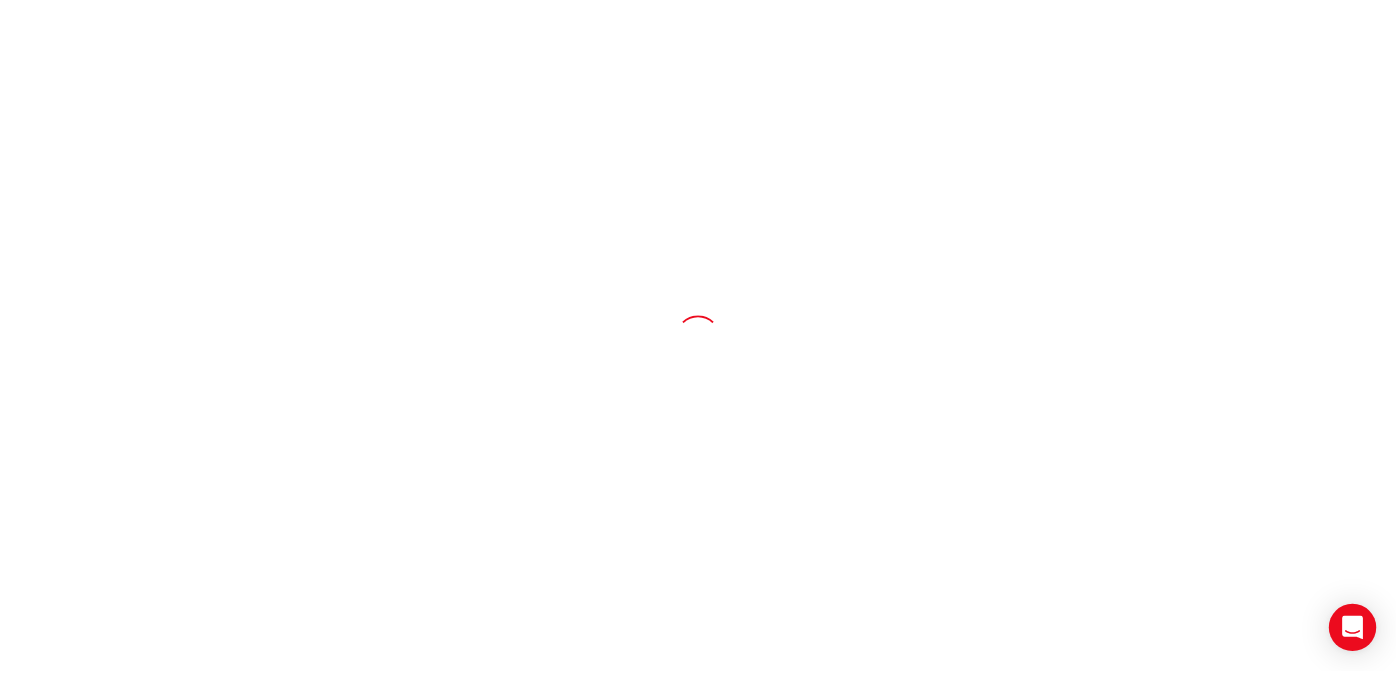 scroll, scrollTop: 0, scrollLeft: 0, axis: both 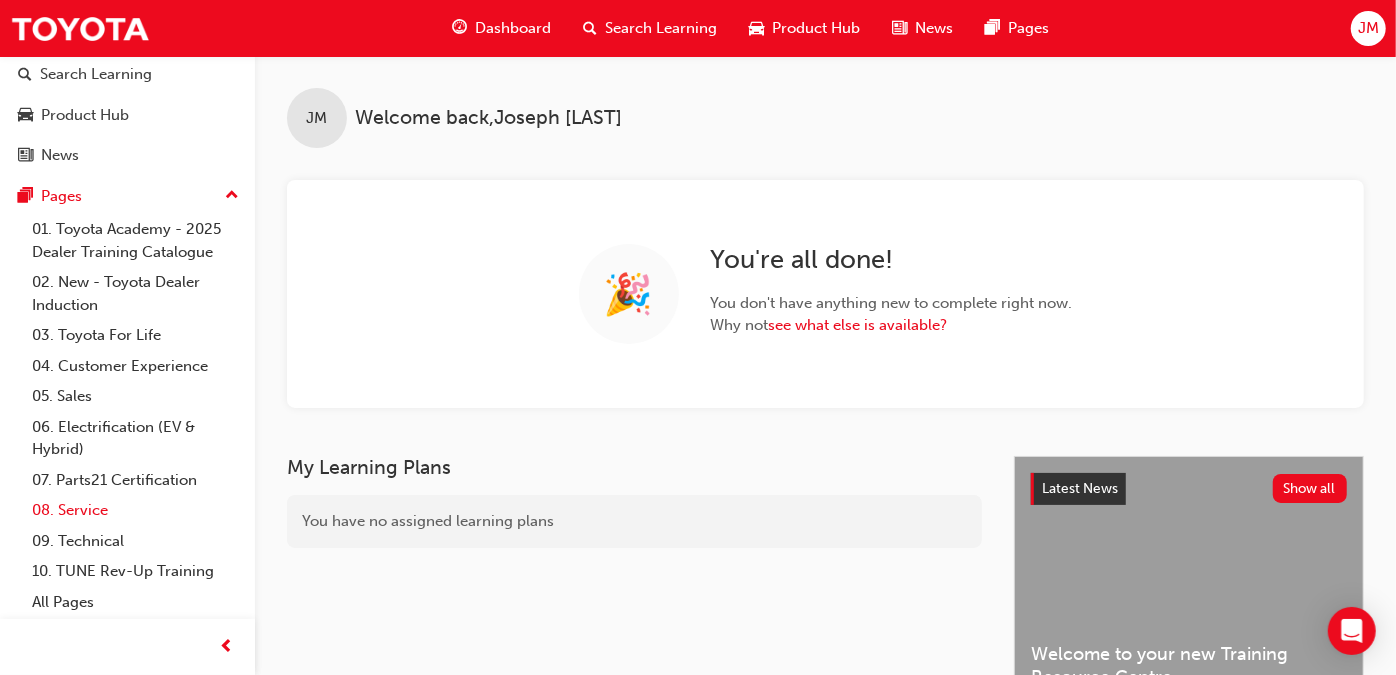 click on "08. Service" at bounding box center (135, 510) 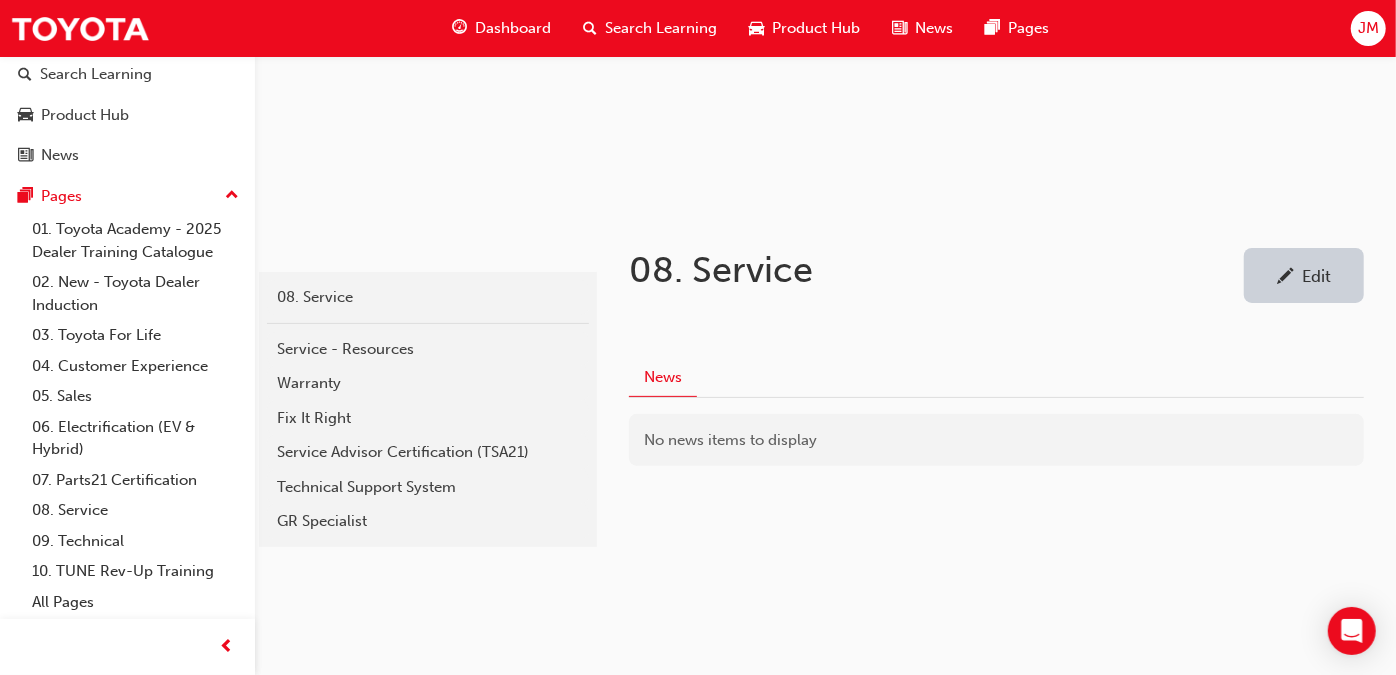 scroll, scrollTop: 229, scrollLeft: 0, axis: vertical 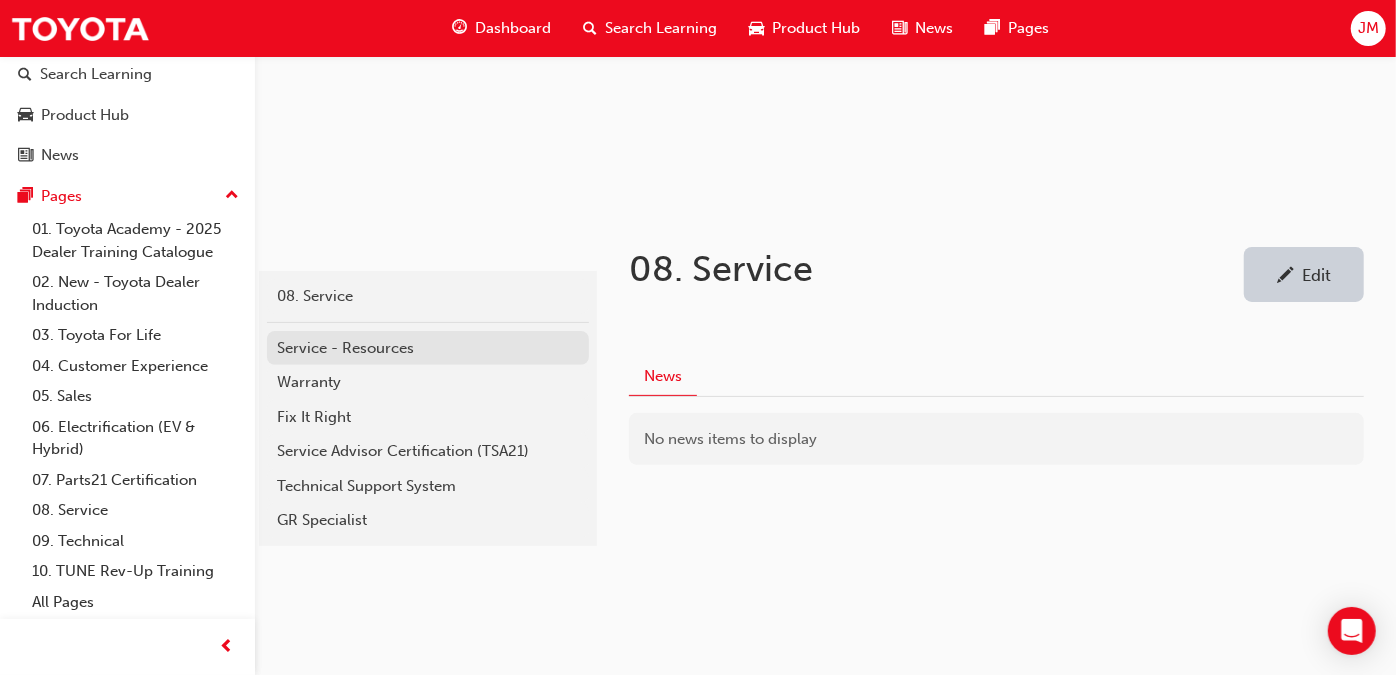 click on "Service - Resources" at bounding box center (428, 348) 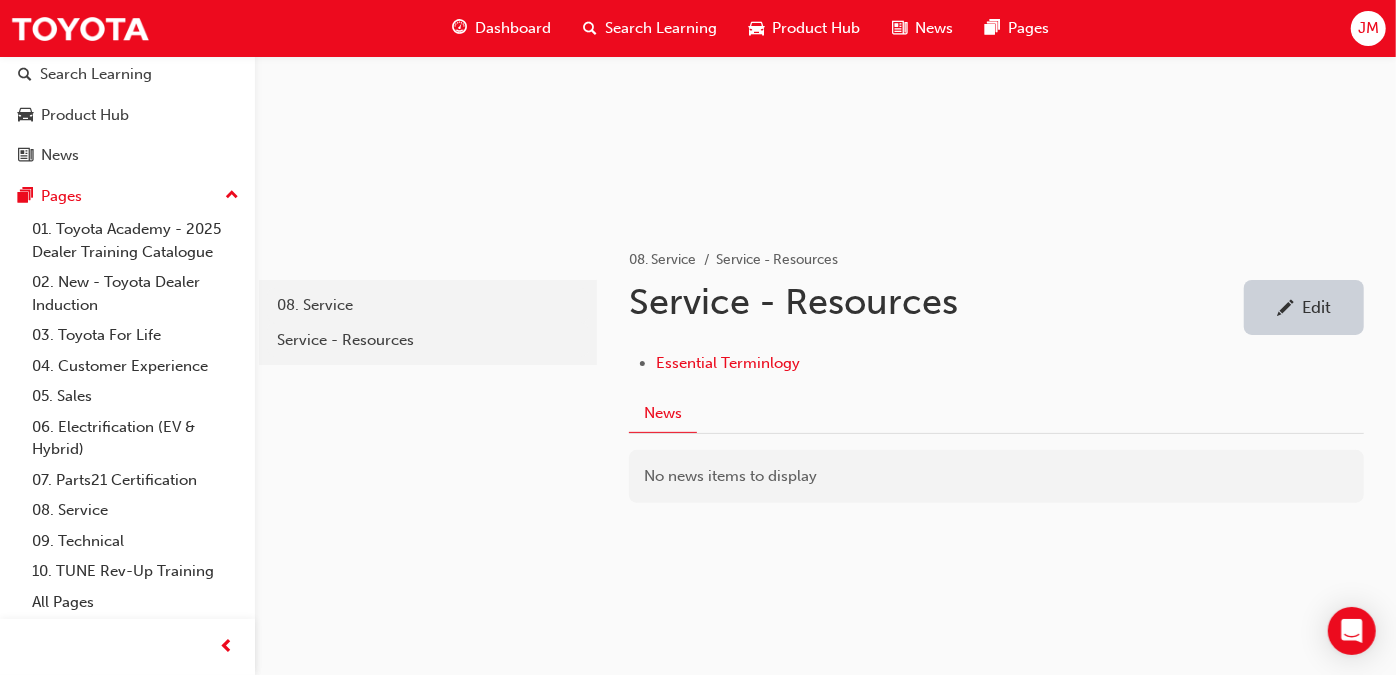 scroll, scrollTop: 225, scrollLeft: 0, axis: vertical 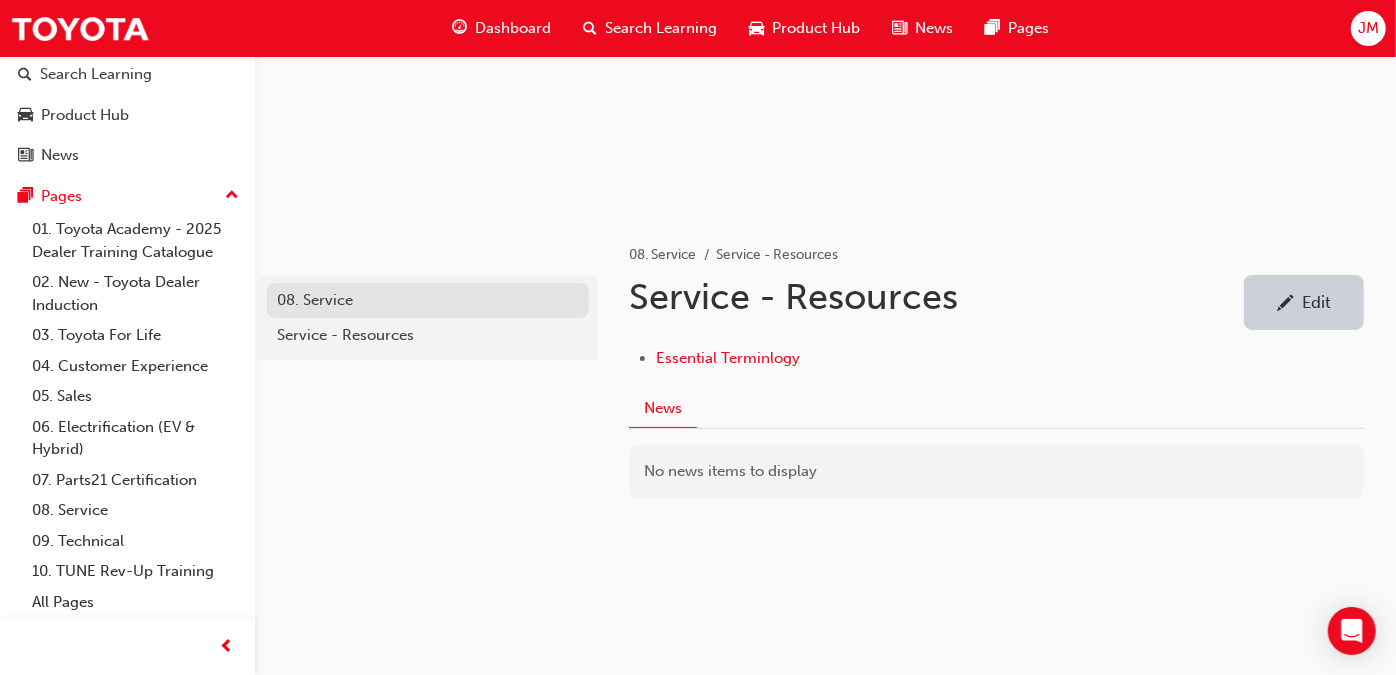 click on "08. Service" at bounding box center (428, 300) 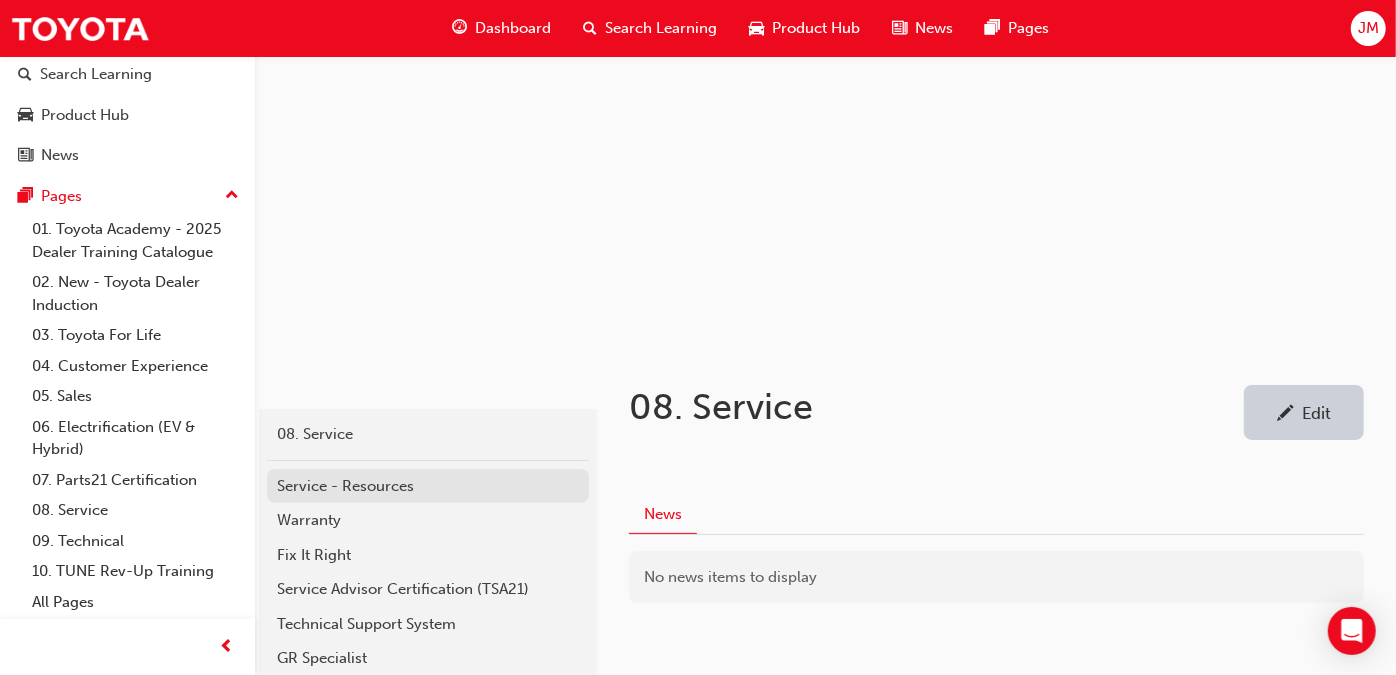 scroll, scrollTop: 229, scrollLeft: 0, axis: vertical 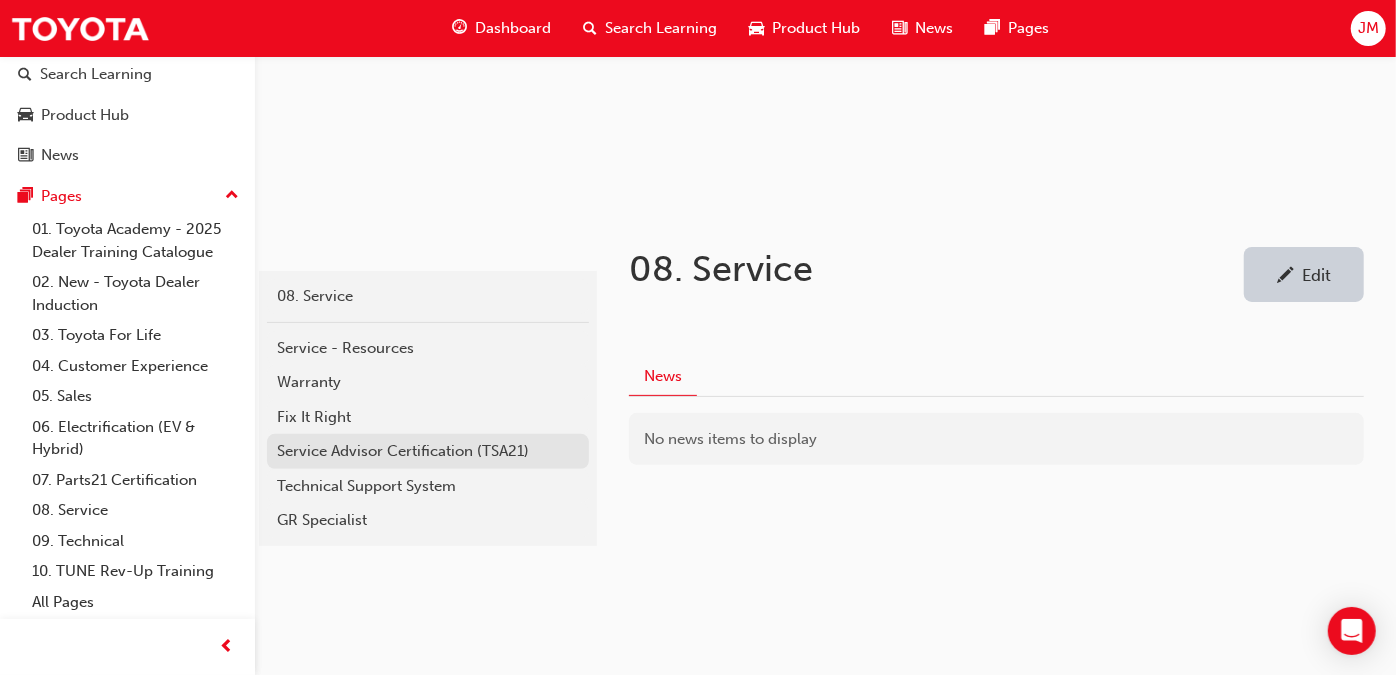click on "Service Advisor Certification (TSA21)" at bounding box center [428, 451] 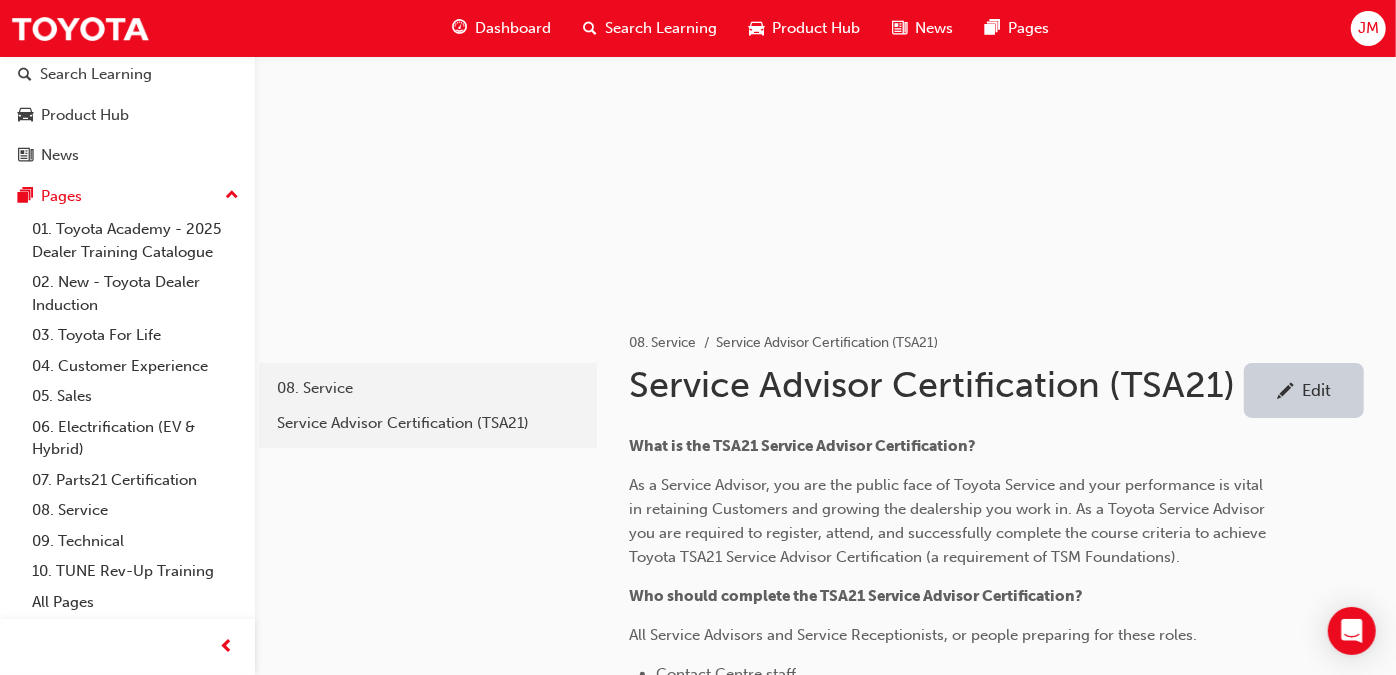 scroll, scrollTop: 0, scrollLeft: 0, axis: both 